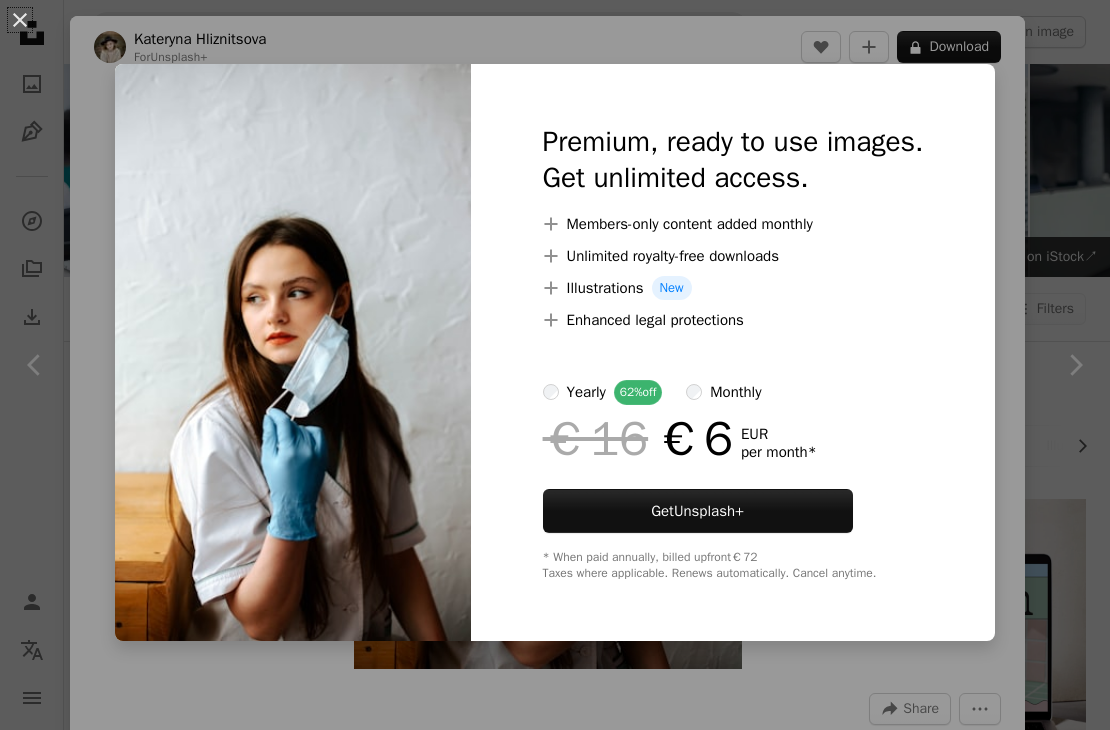 scroll, scrollTop: 16690, scrollLeft: 0, axis: vertical 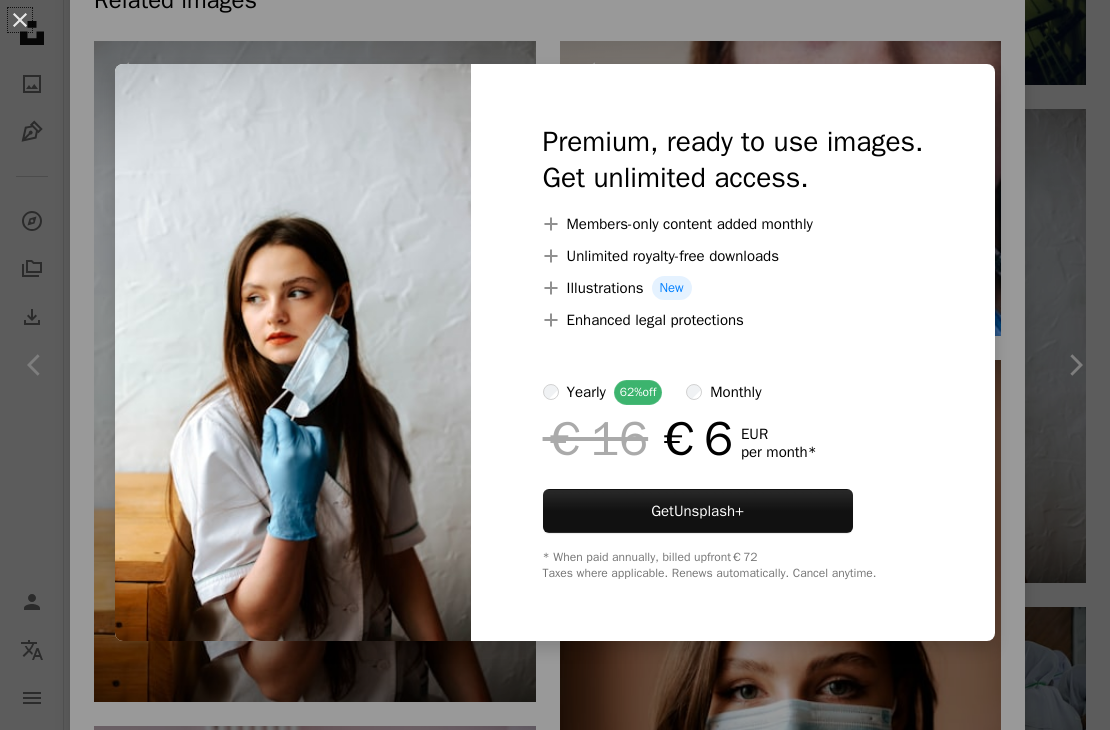 click on "An X shape Premium, ready to use images. Get unlimited access. A plus sign Members-only content added monthly A plus sign Unlimited royalty-free downloads A plus sign Illustrations  New A plus sign Enhanced legal protections yearly 62%  off monthly €16   €6 EUR per month * Get  Unsplash+ * When paid annually, billed upfront  €72 Taxes where applicable. Renews automatically. Cancel anytime." at bounding box center (555, 365) 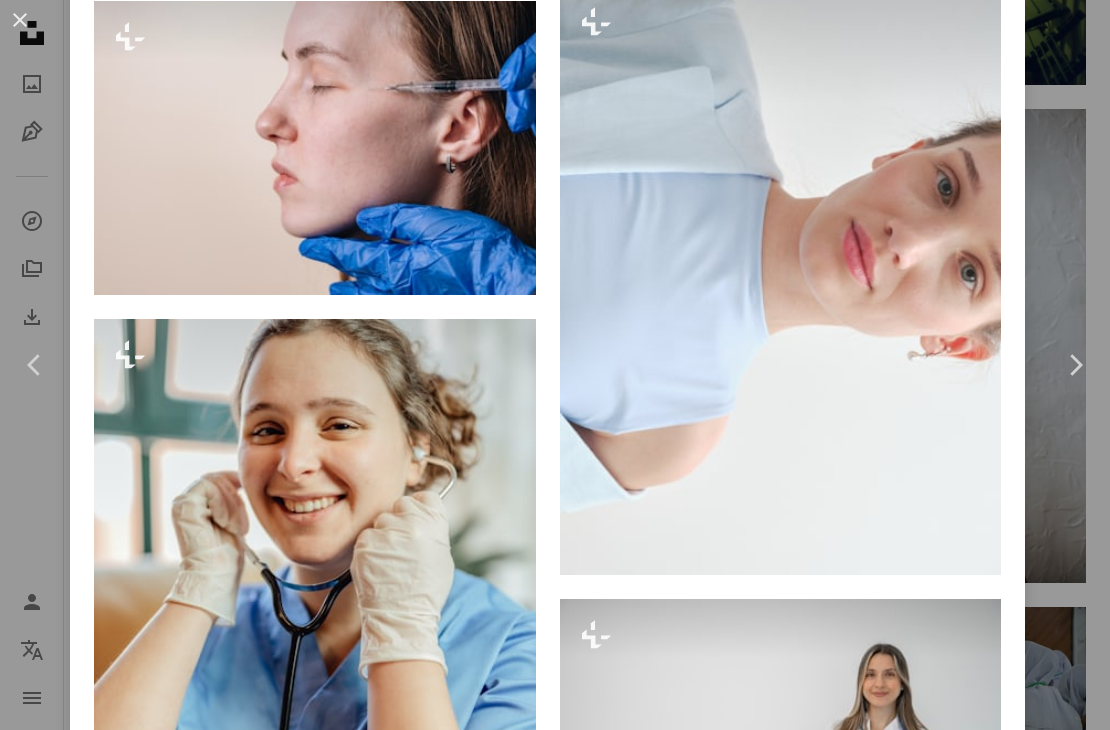 scroll, scrollTop: 4140, scrollLeft: 0, axis: vertical 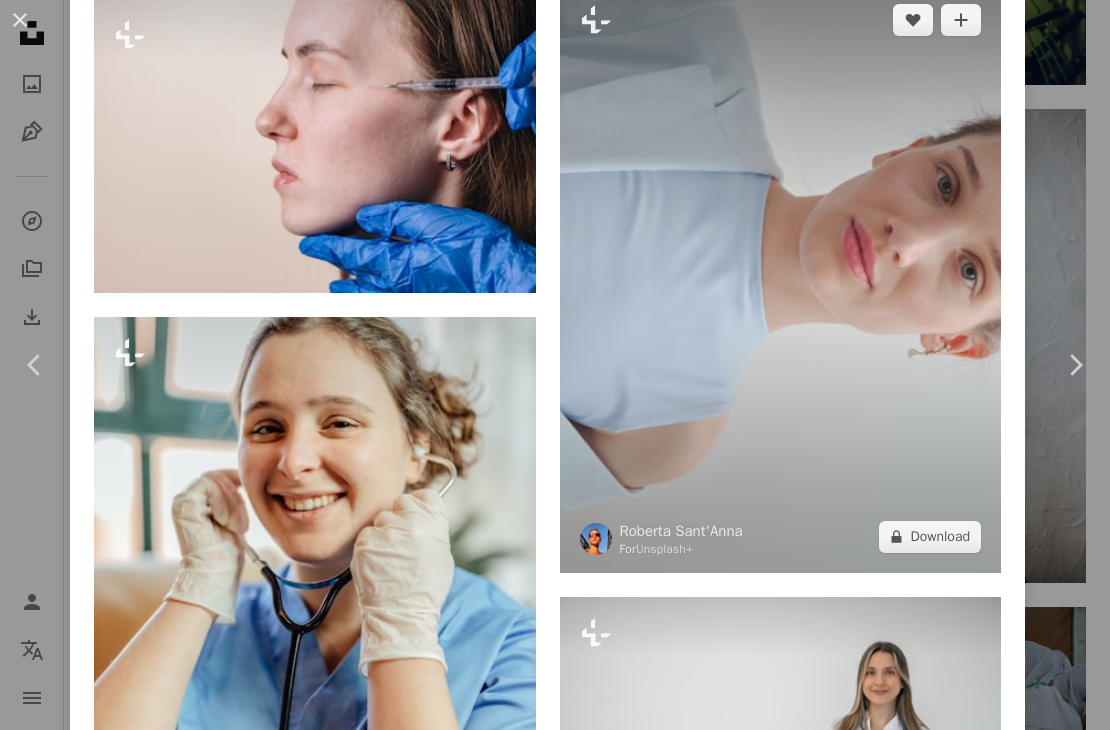 click at bounding box center (781, 278) 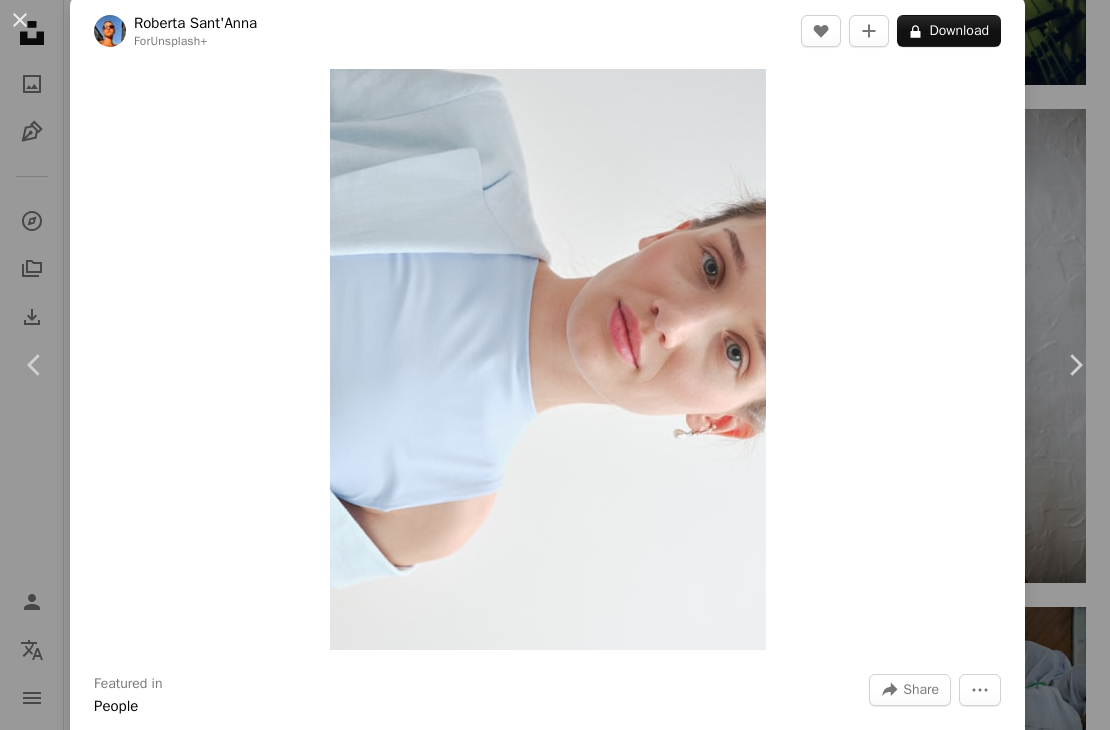 scroll, scrollTop: 0, scrollLeft: 0, axis: both 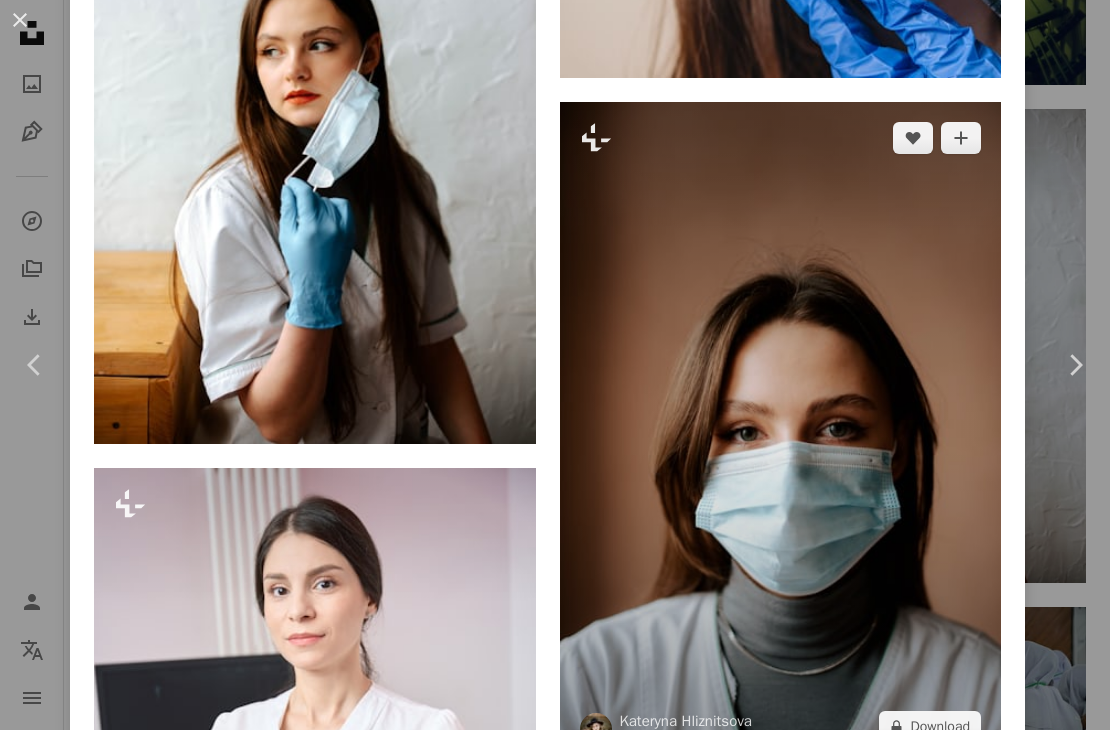click at bounding box center [781, 432] 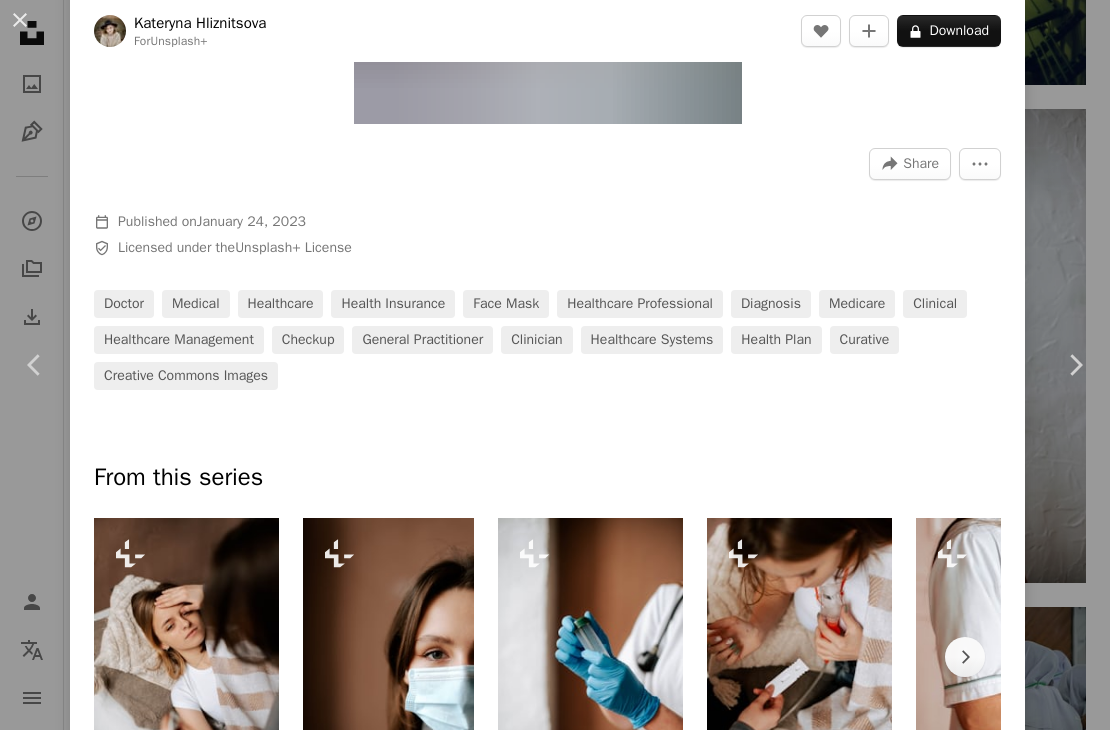 scroll, scrollTop: 1030, scrollLeft: 0, axis: vertical 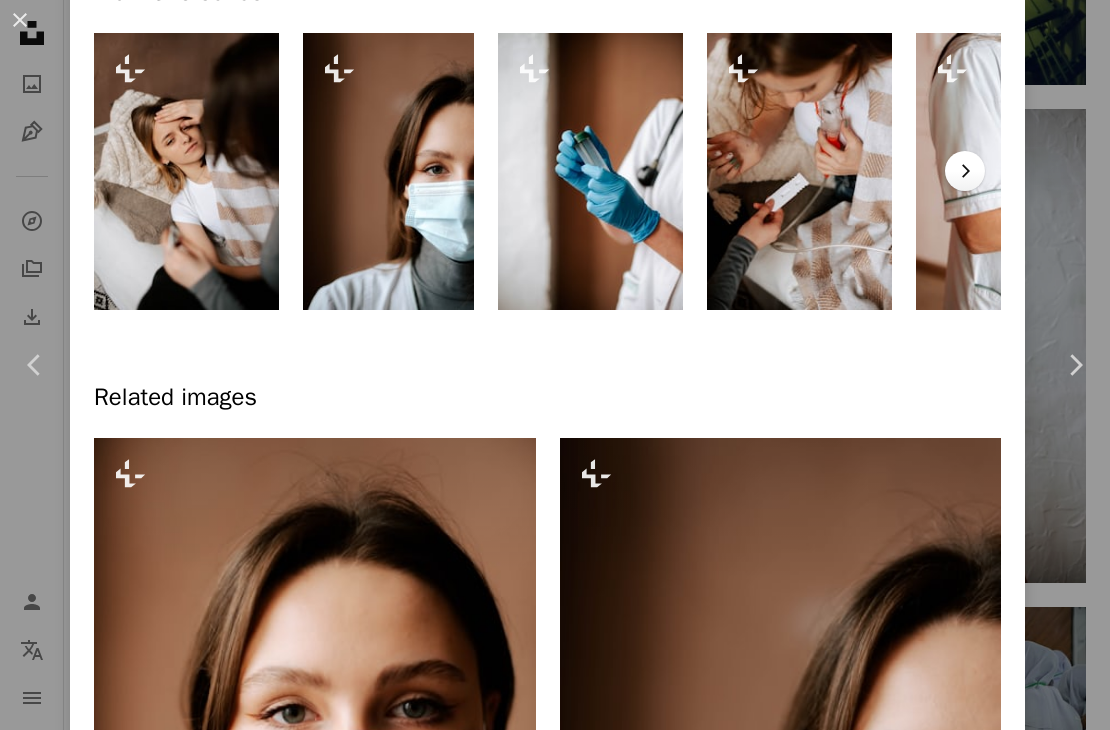 click on "Chevron right" 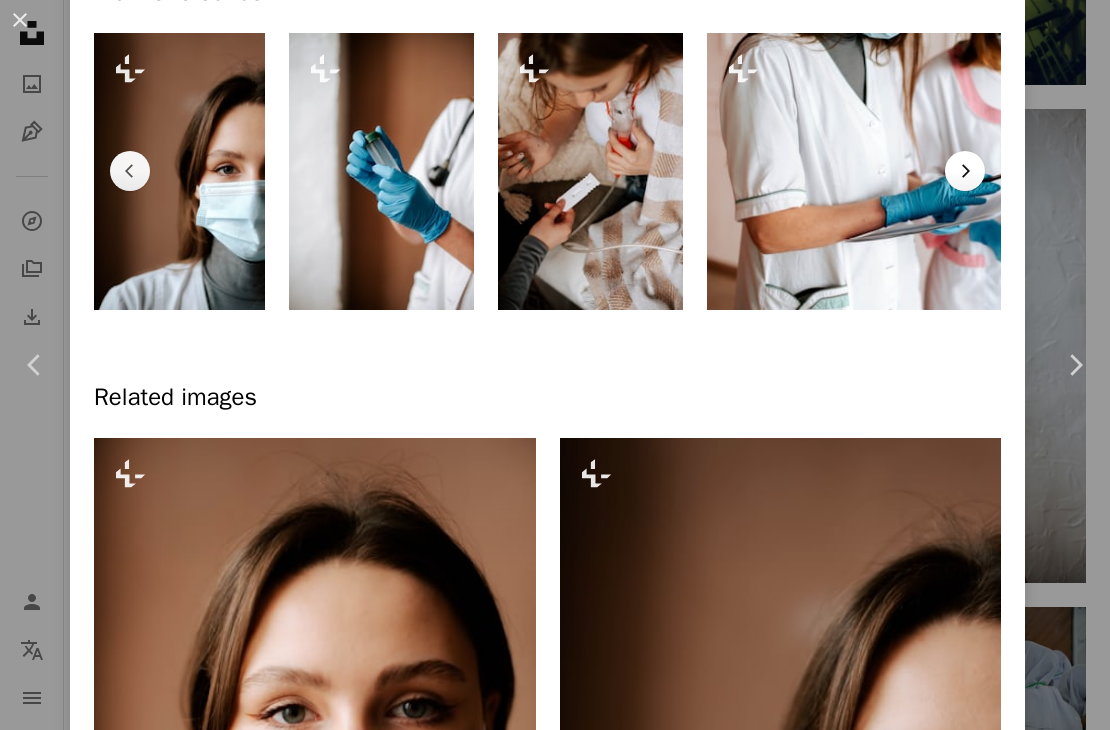 click on "Chevron right" 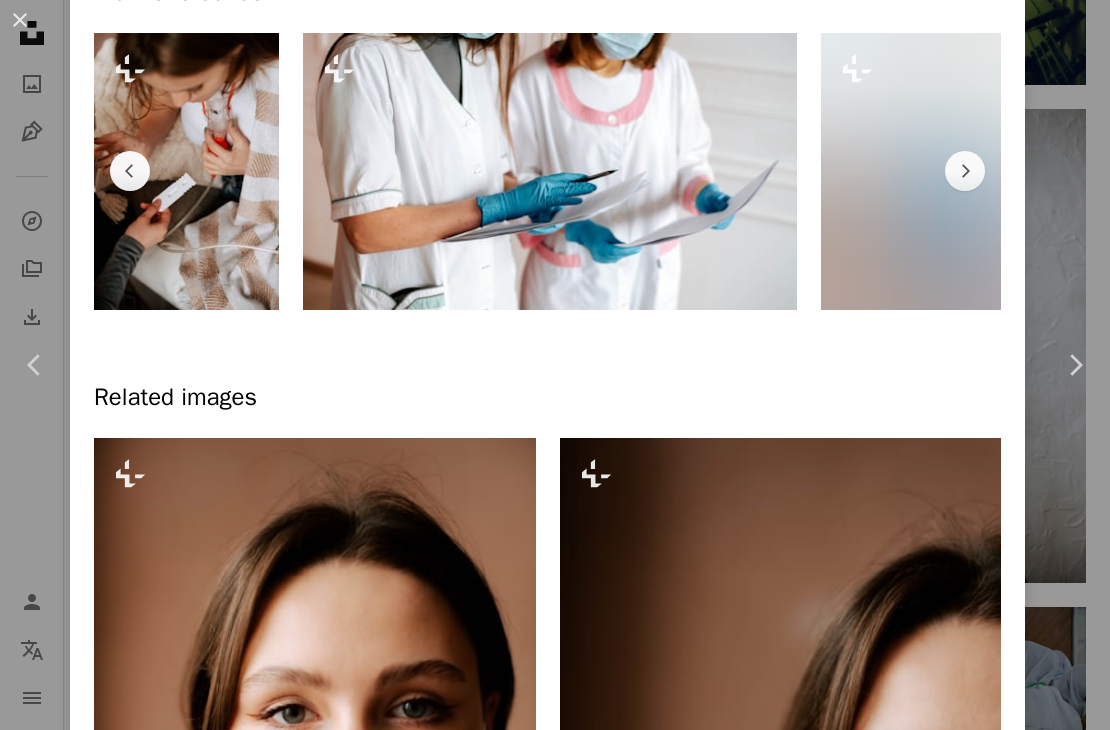 scroll, scrollTop: 0, scrollLeft: 613, axis: horizontal 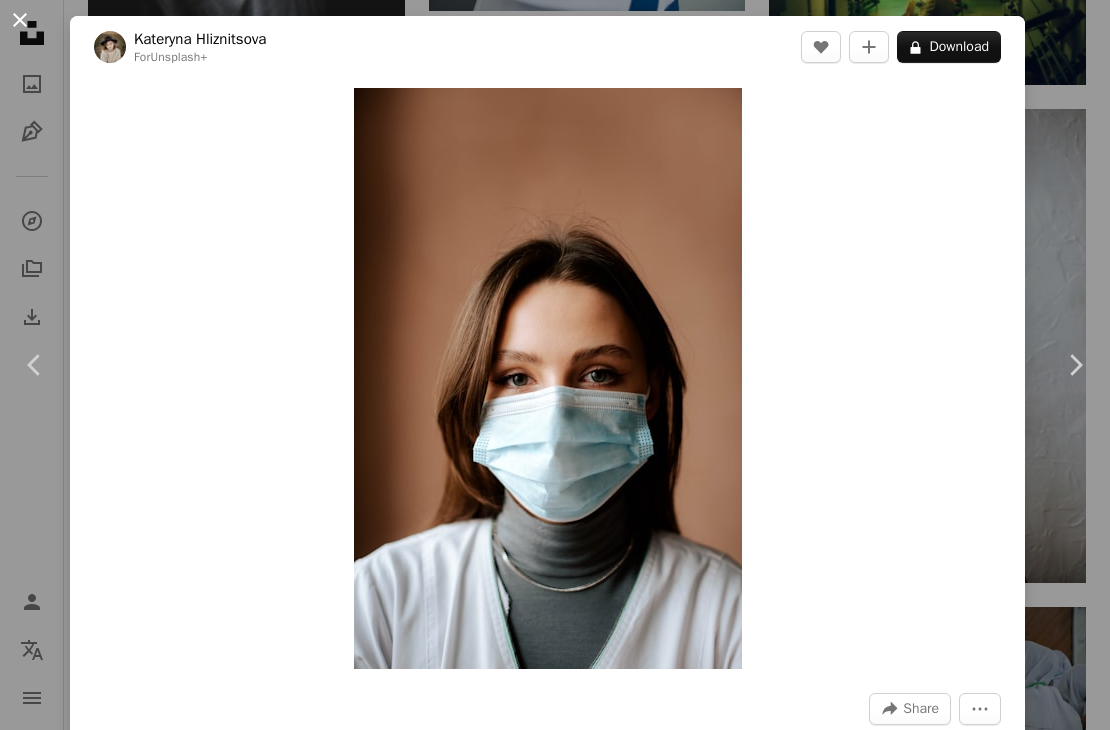 click on "An X shape" at bounding box center [20, 20] 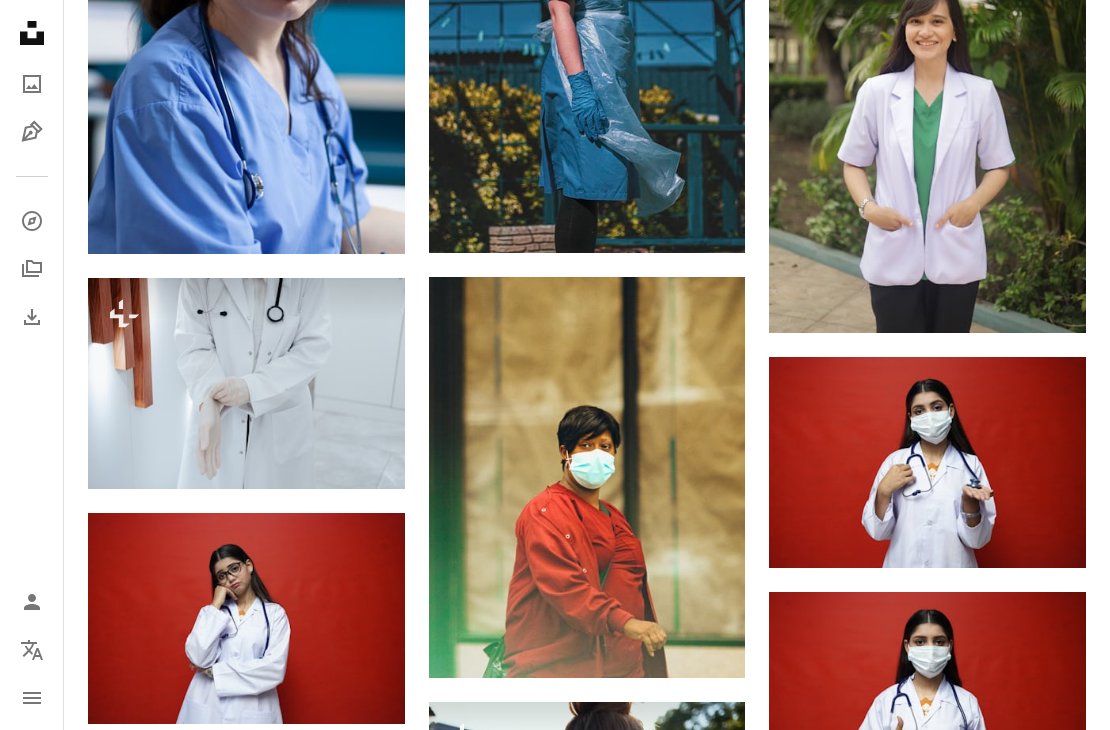 scroll, scrollTop: 0, scrollLeft: 0, axis: both 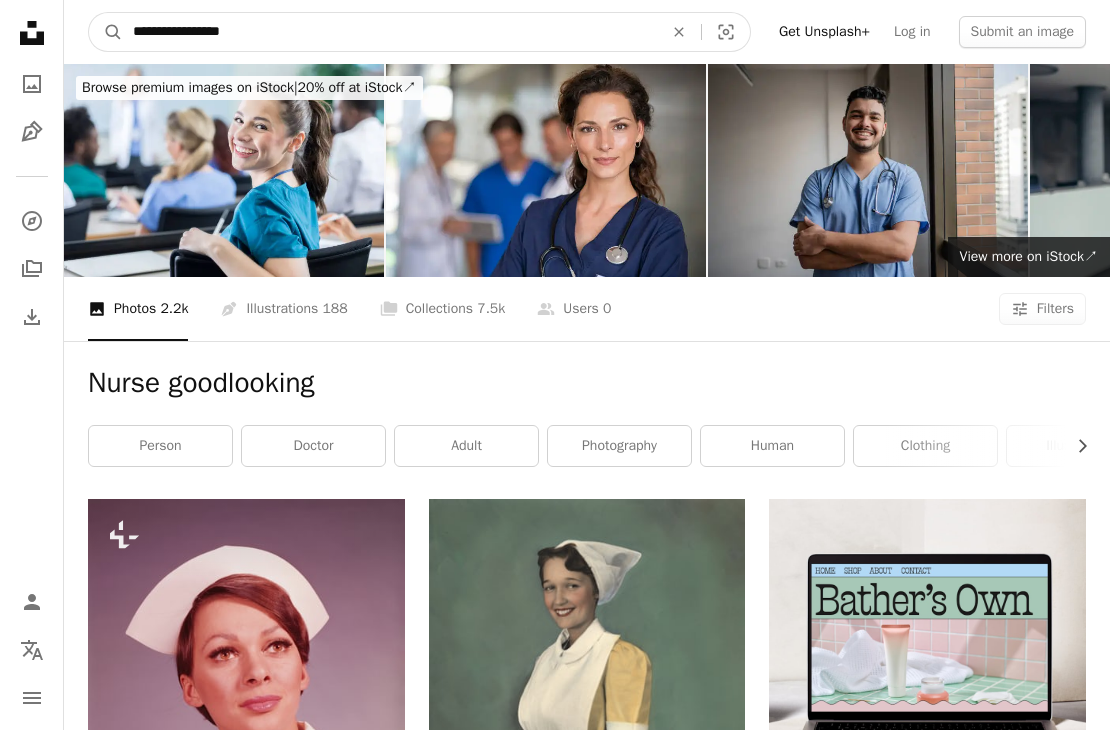 drag, startPoint x: 274, startPoint y: 38, endPoint x: -50, endPoint y: 1, distance: 326.1058 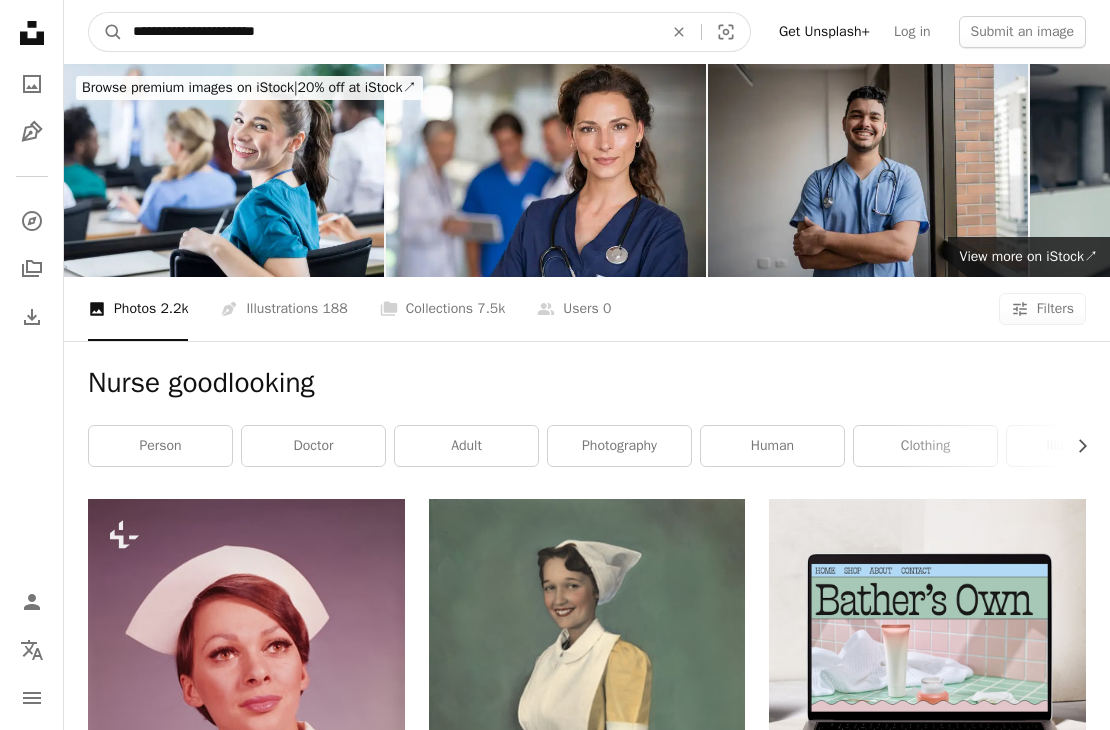 type on "**********" 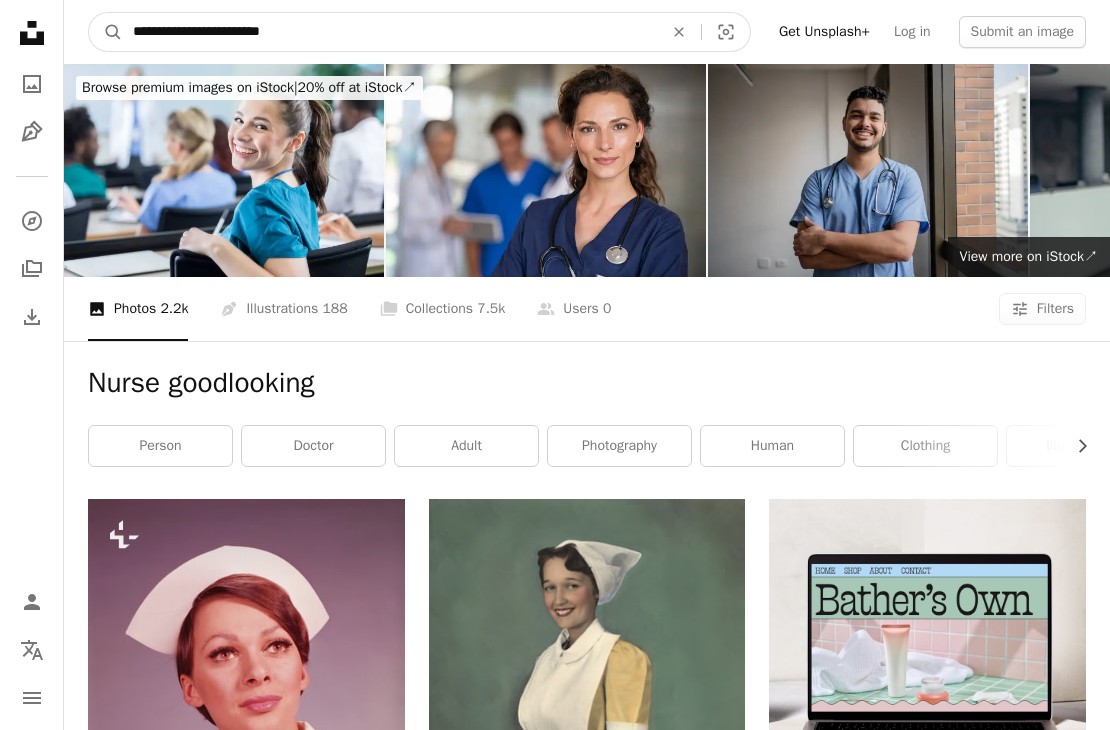 click on "A magnifying glass" at bounding box center (106, 32) 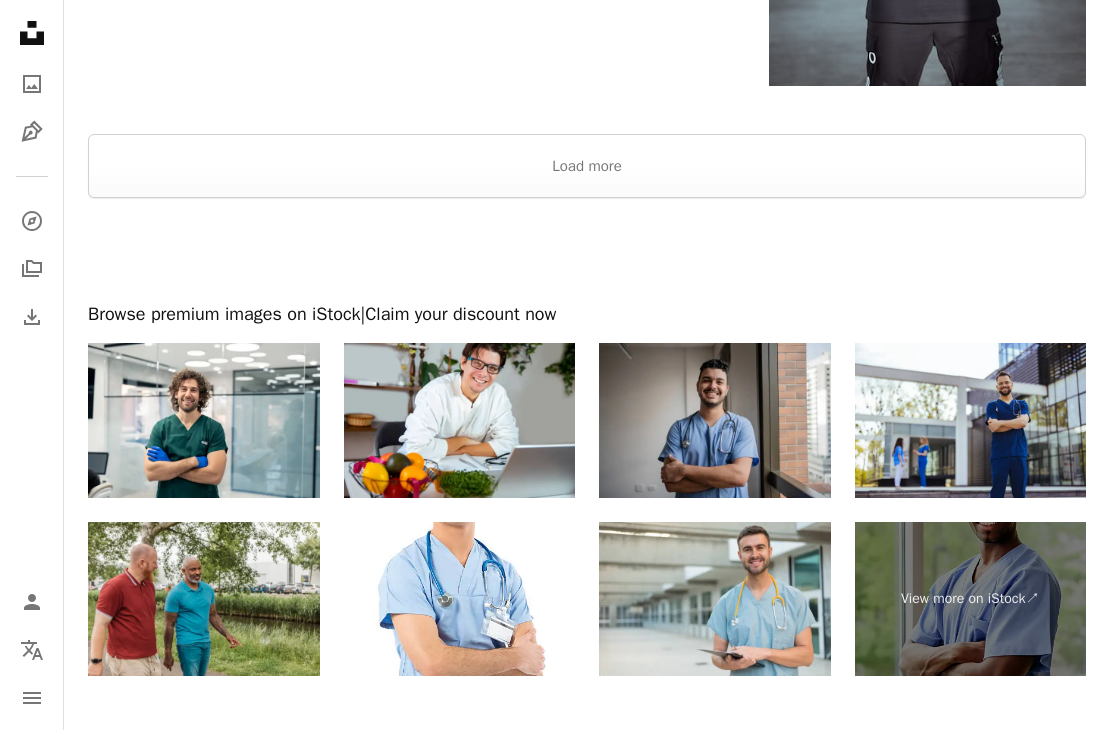 scroll, scrollTop: 3682, scrollLeft: 0, axis: vertical 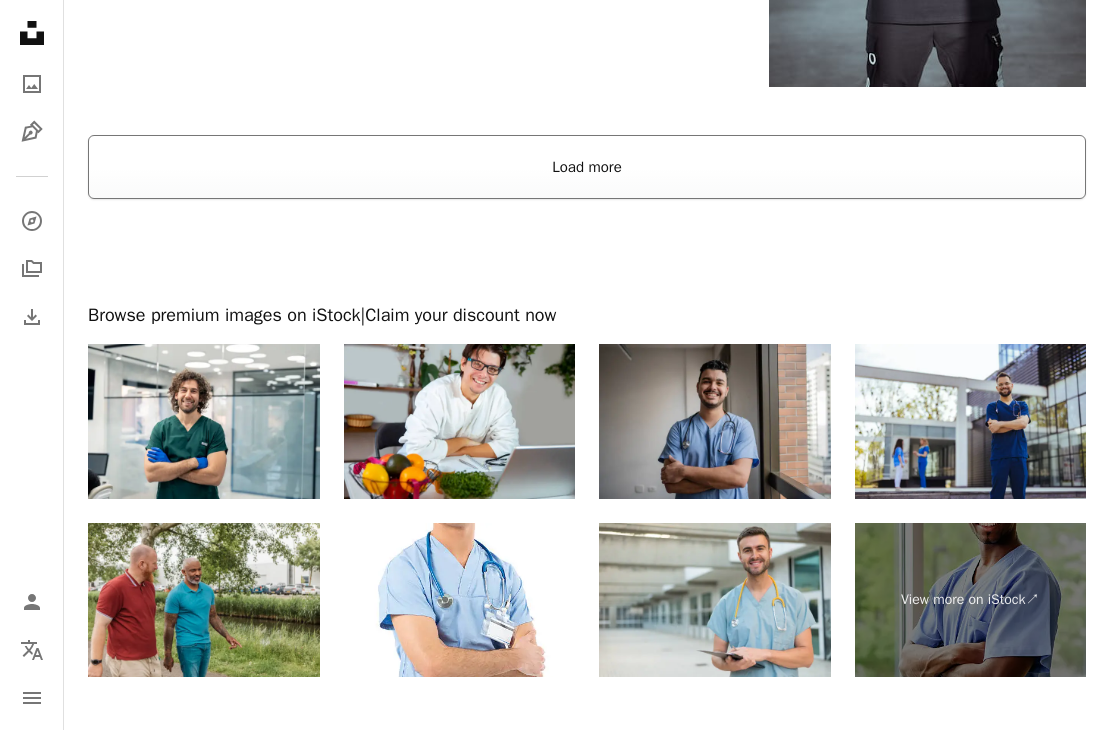 click on "Load more" at bounding box center [587, 167] 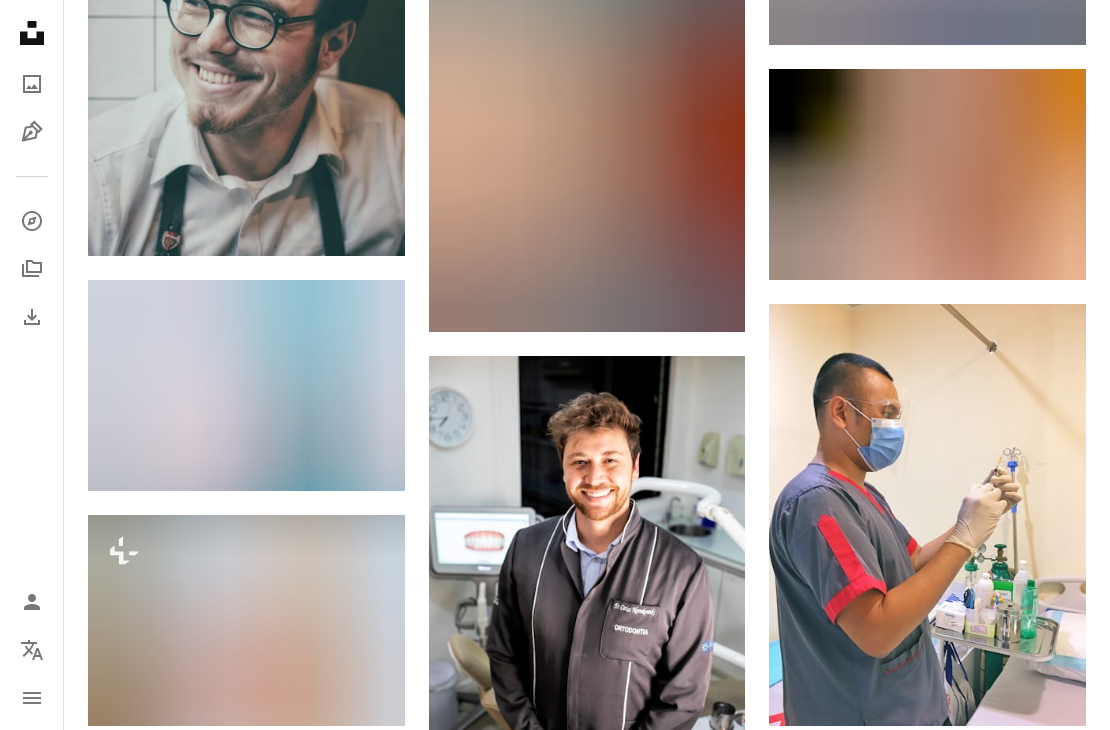 scroll, scrollTop: 11626, scrollLeft: 0, axis: vertical 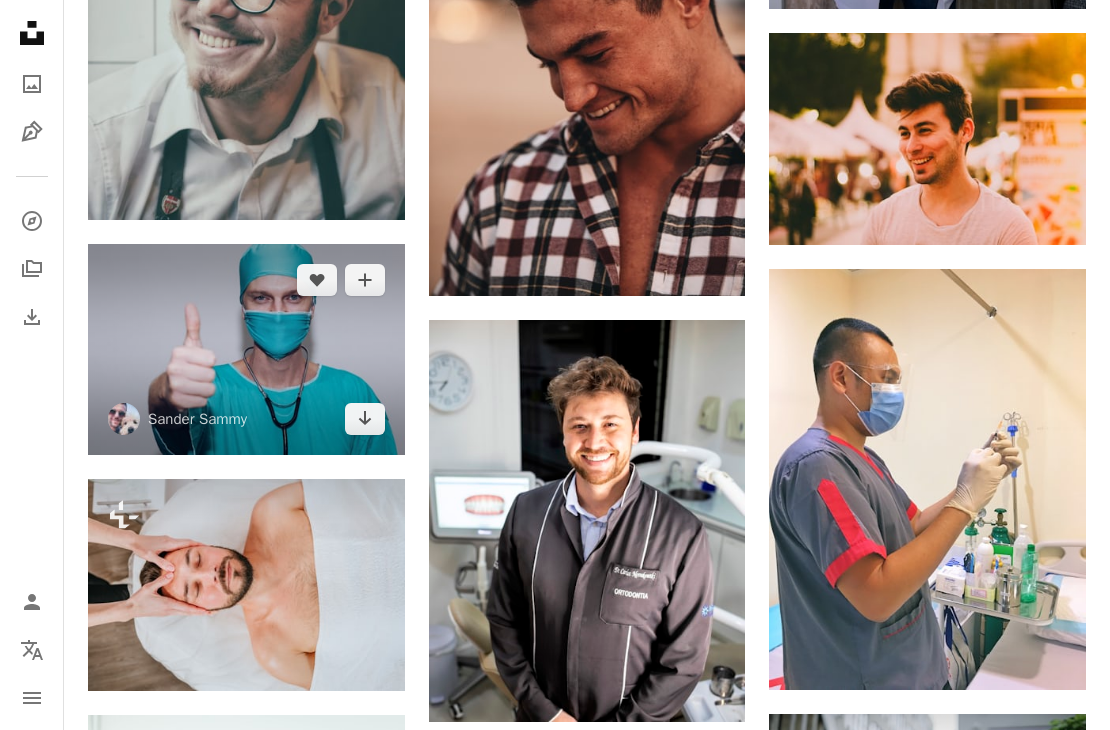 click at bounding box center [246, 349] 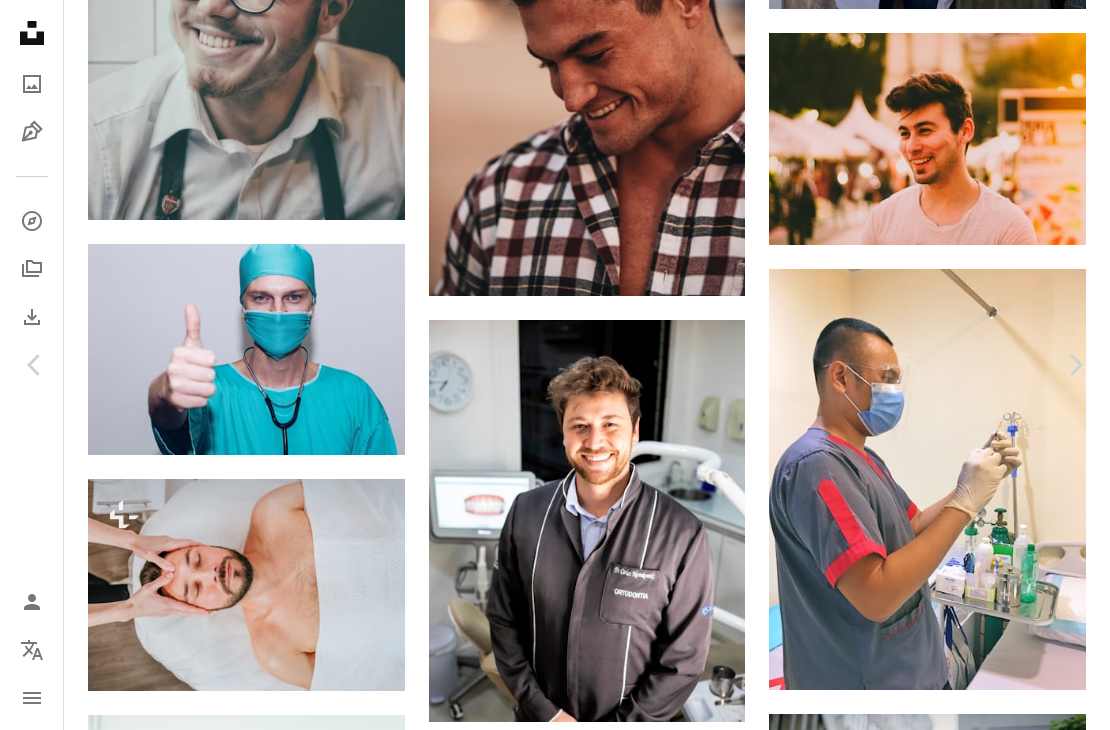 scroll, scrollTop: 0, scrollLeft: 0, axis: both 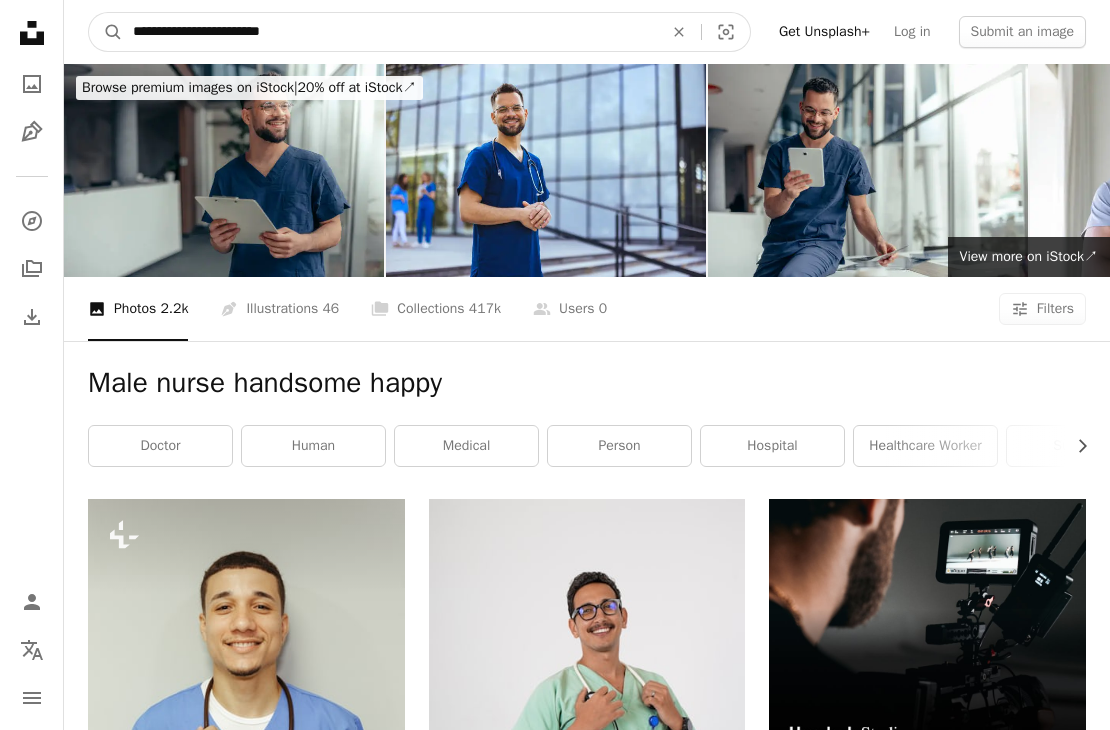 click on "**********" at bounding box center [390, 32] 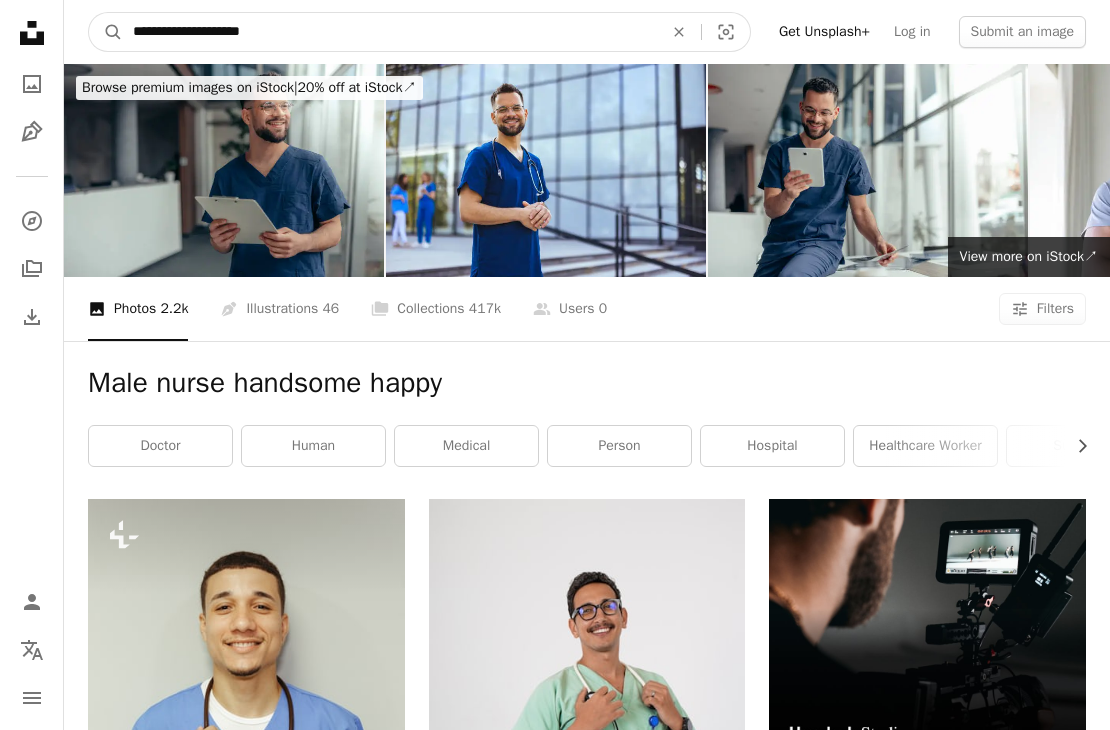 type on "**********" 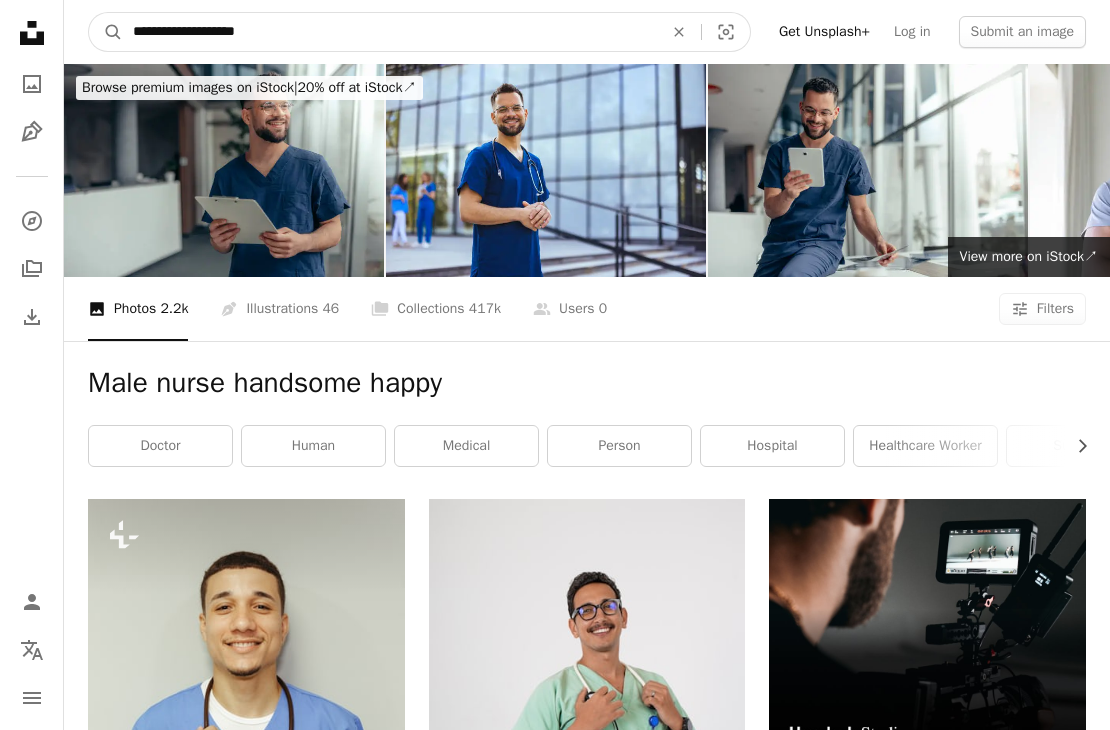 click on "A magnifying glass" at bounding box center (106, 32) 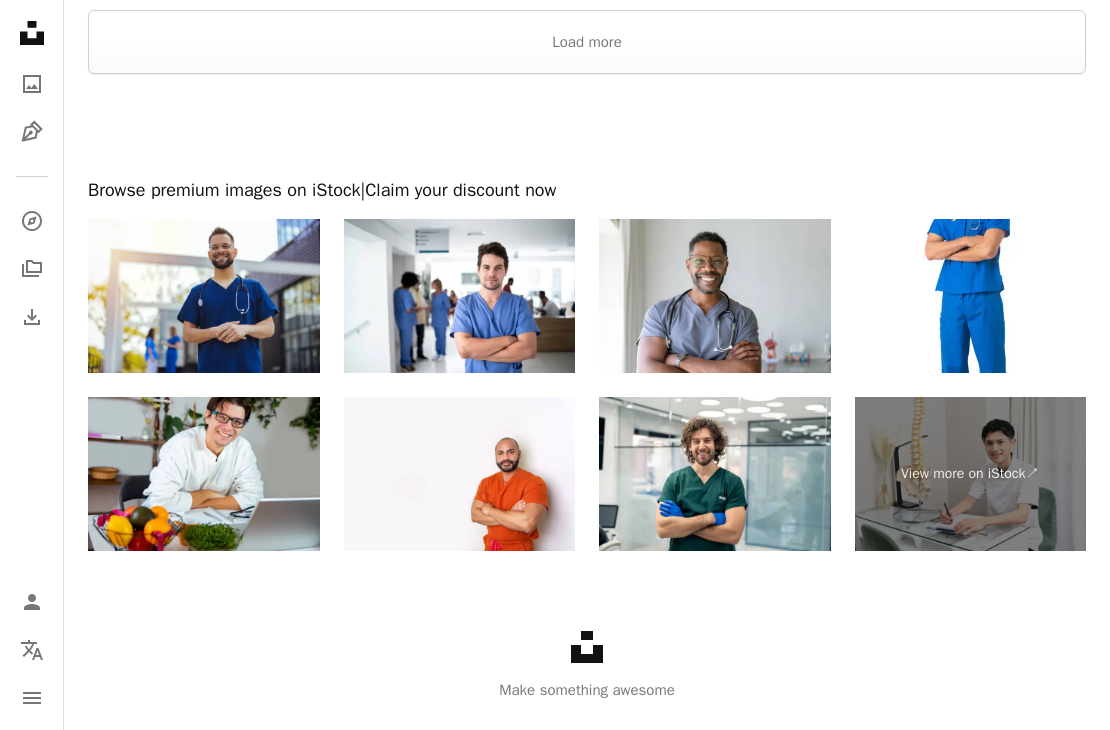 scroll, scrollTop: 3999, scrollLeft: 0, axis: vertical 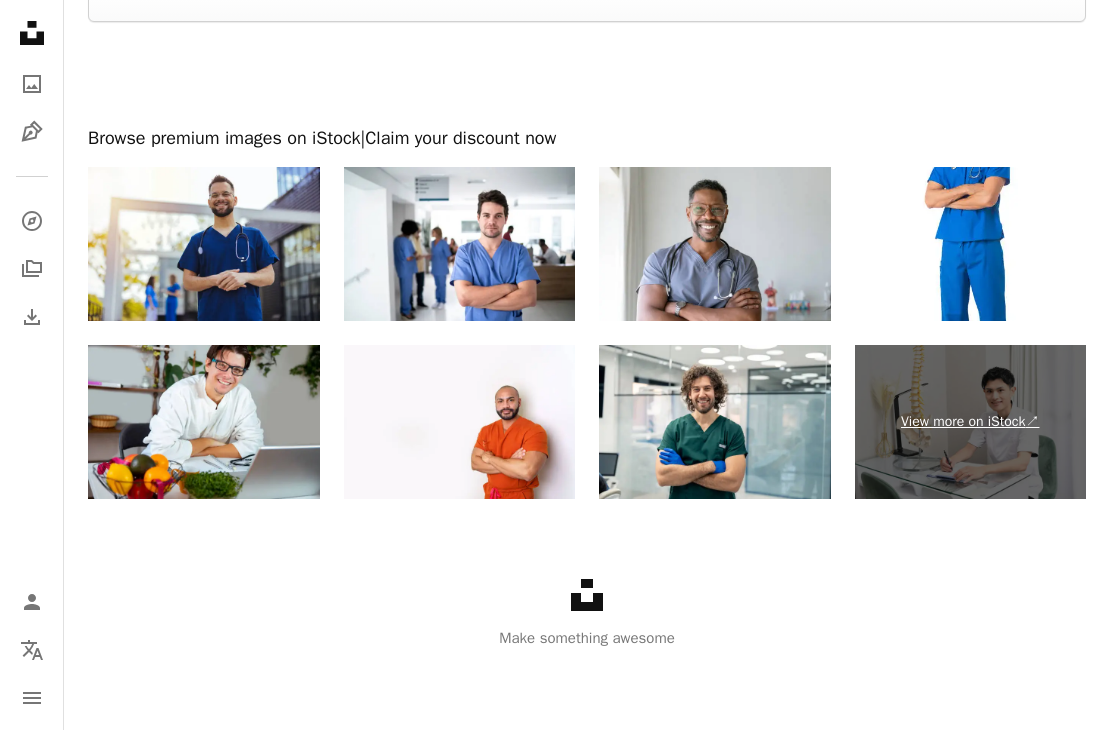 click on "View more on iStock  ↗" at bounding box center (971, 422) 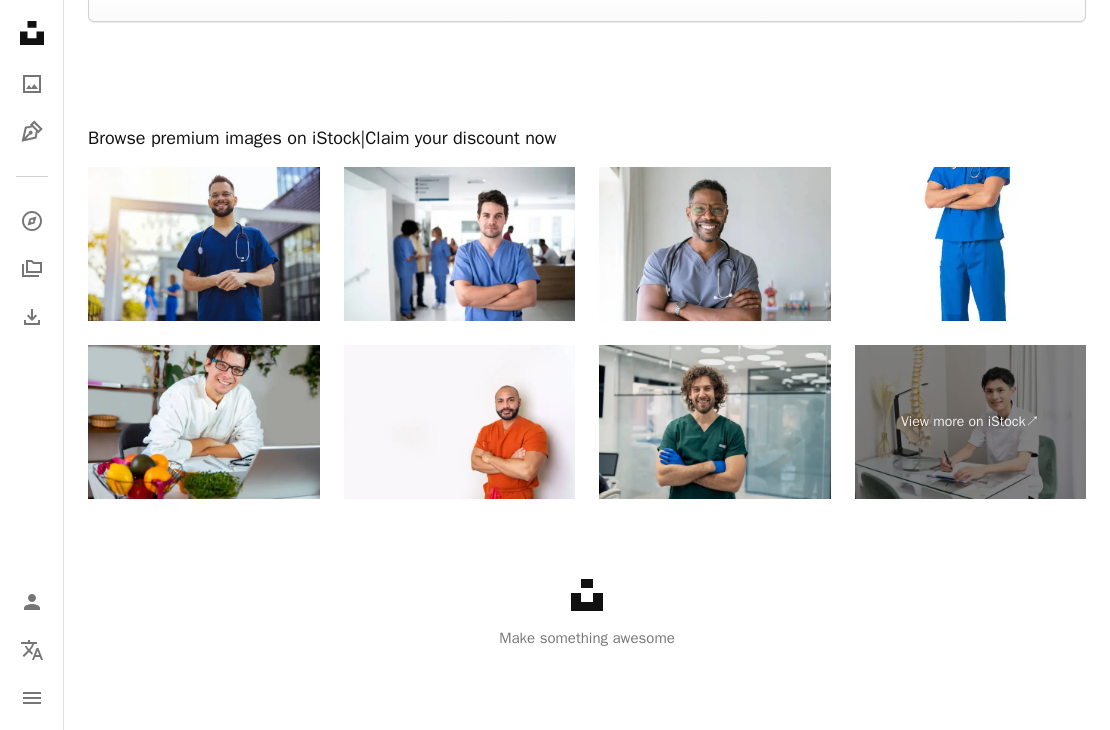 click at bounding box center [715, 422] 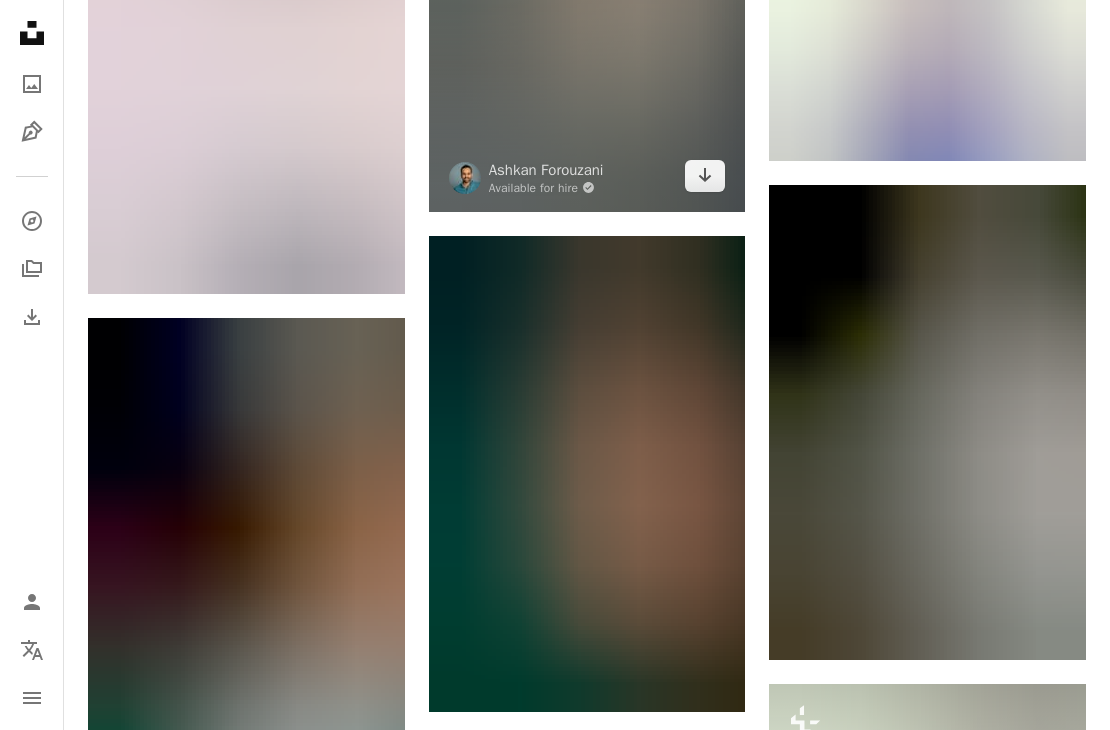 scroll, scrollTop: 1933, scrollLeft: 0, axis: vertical 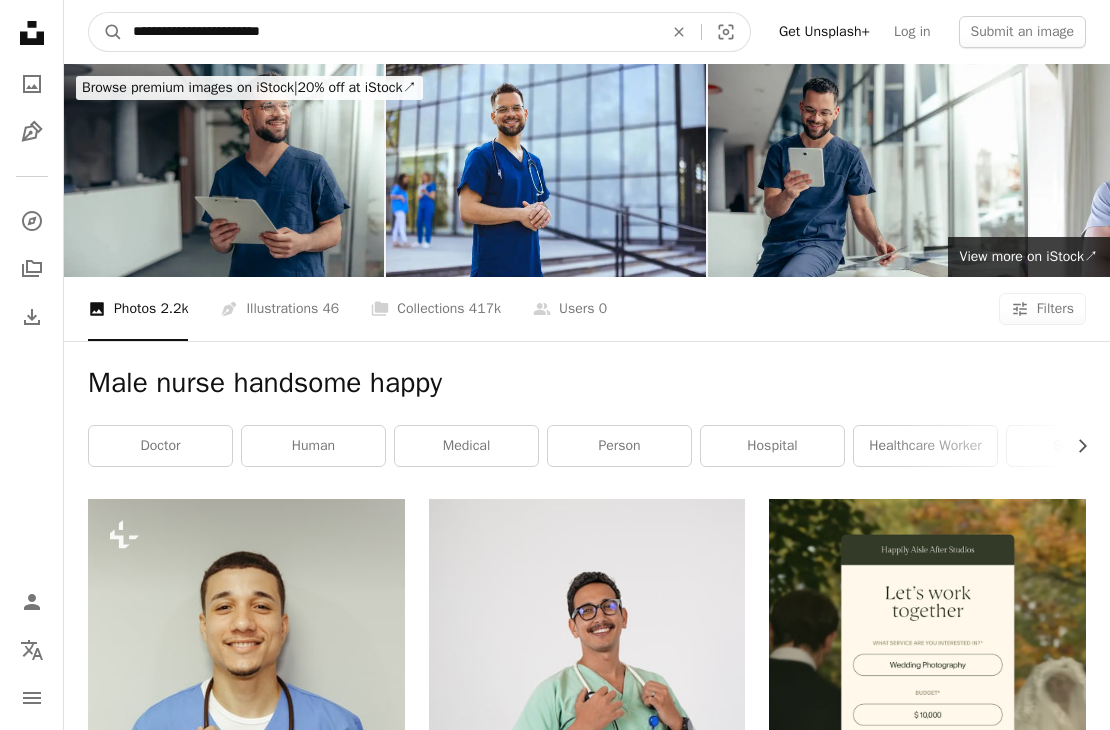 click on "**********" at bounding box center [390, 32] 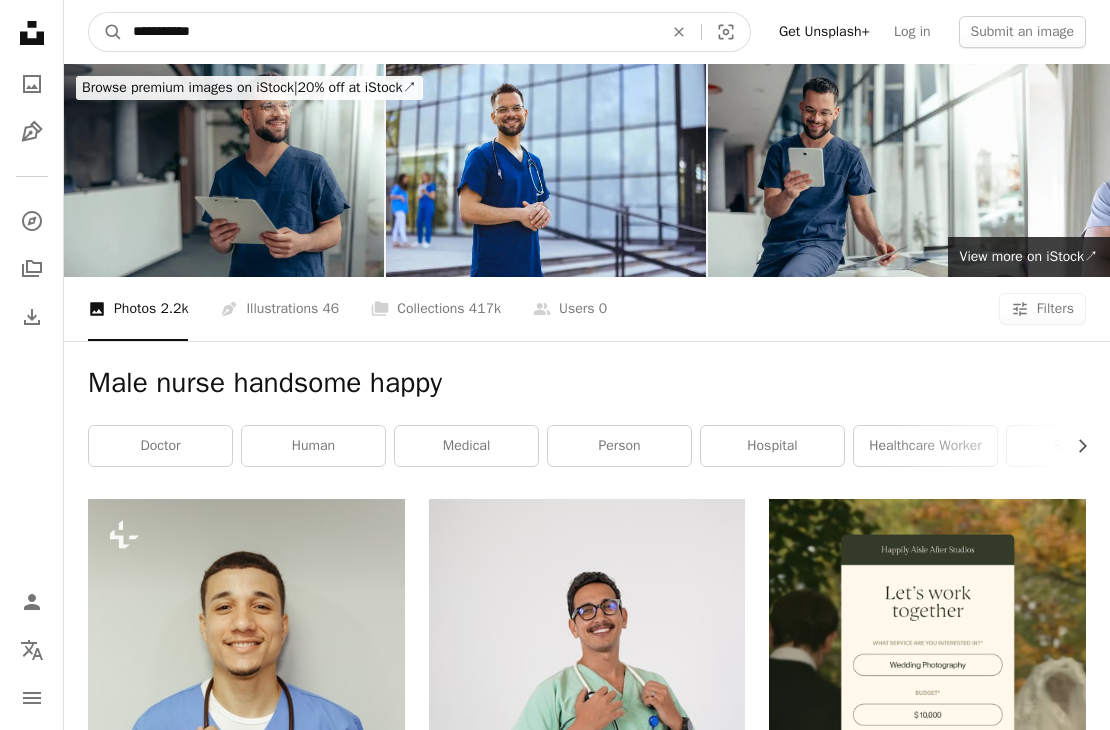 type on "**********" 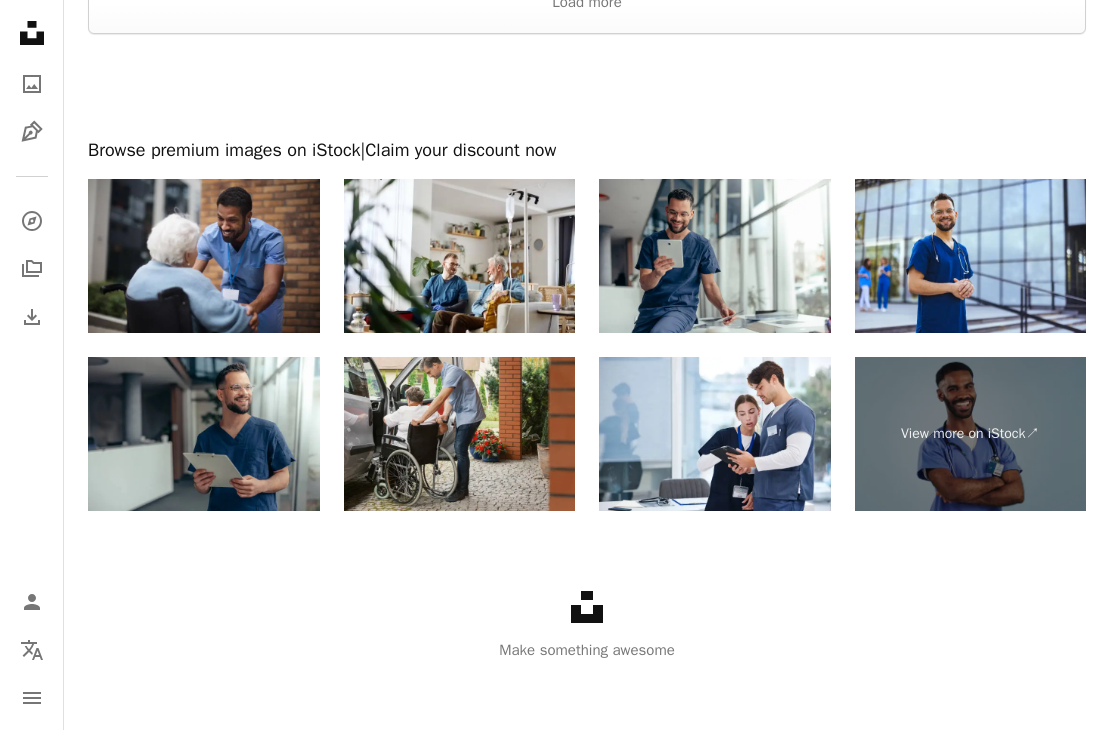 scroll, scrollTop: 3523, scrollLeft: 0, axis: vertical 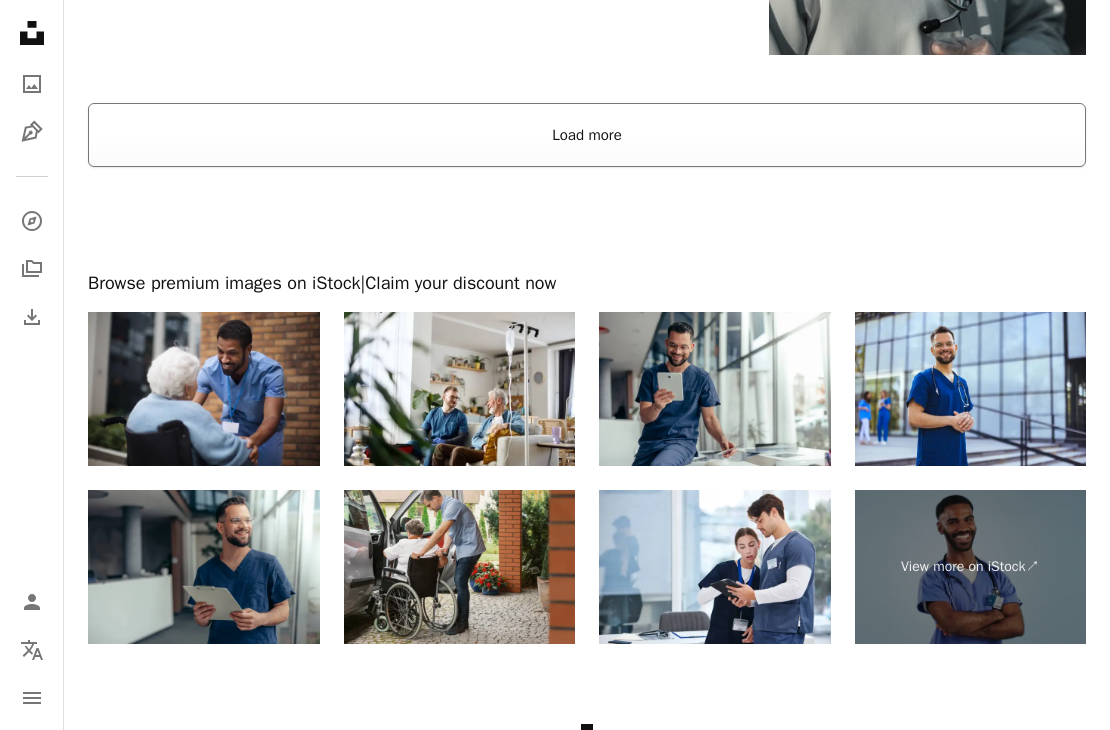 click on "Load more" at bounding box center [587, 135] 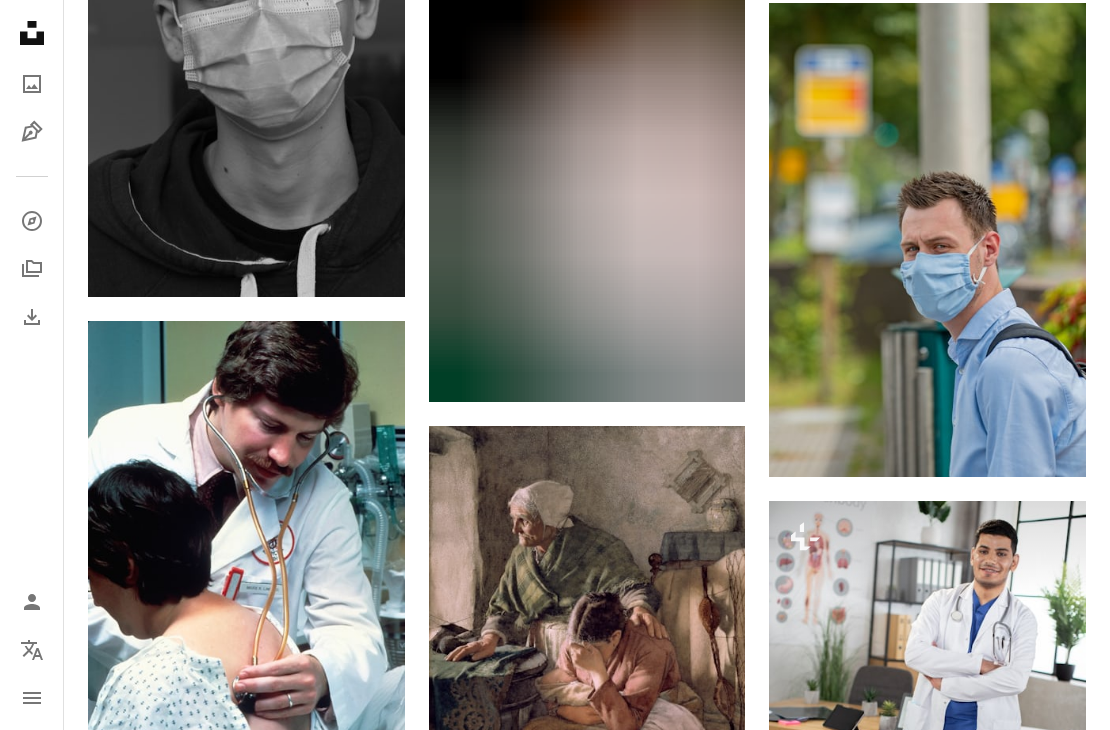 scroll, scrollTop: 14387, scrollLeft: 0, axis: vertical 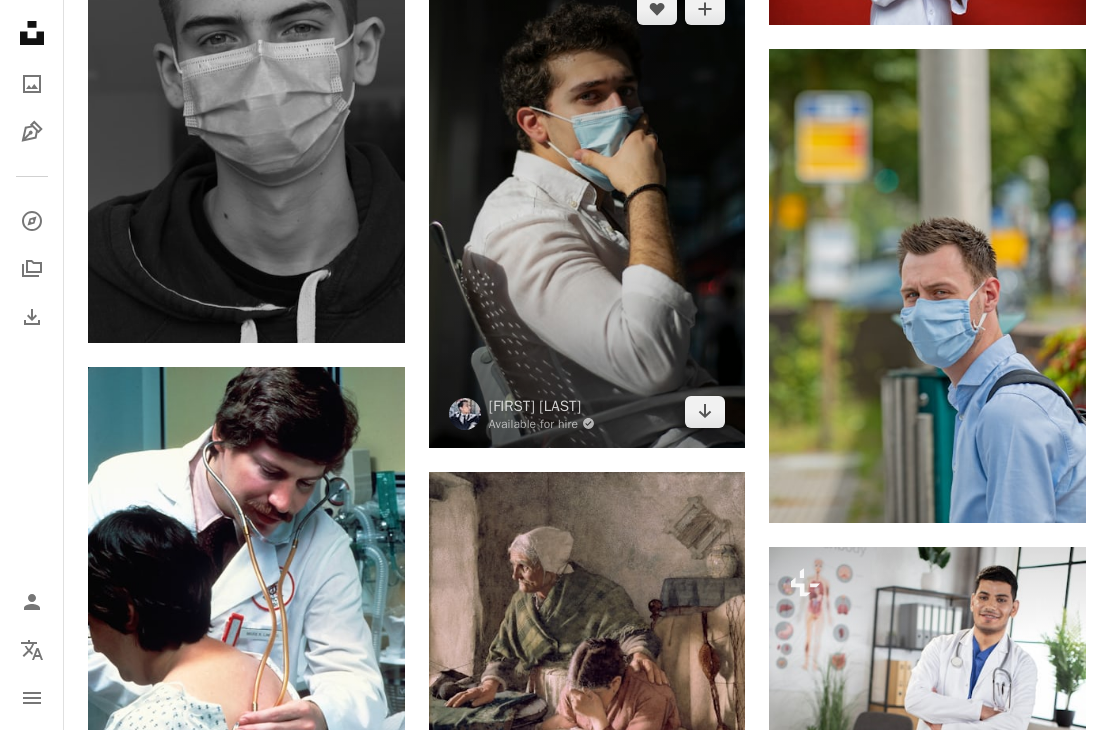 click at bounding box center [587, 210] 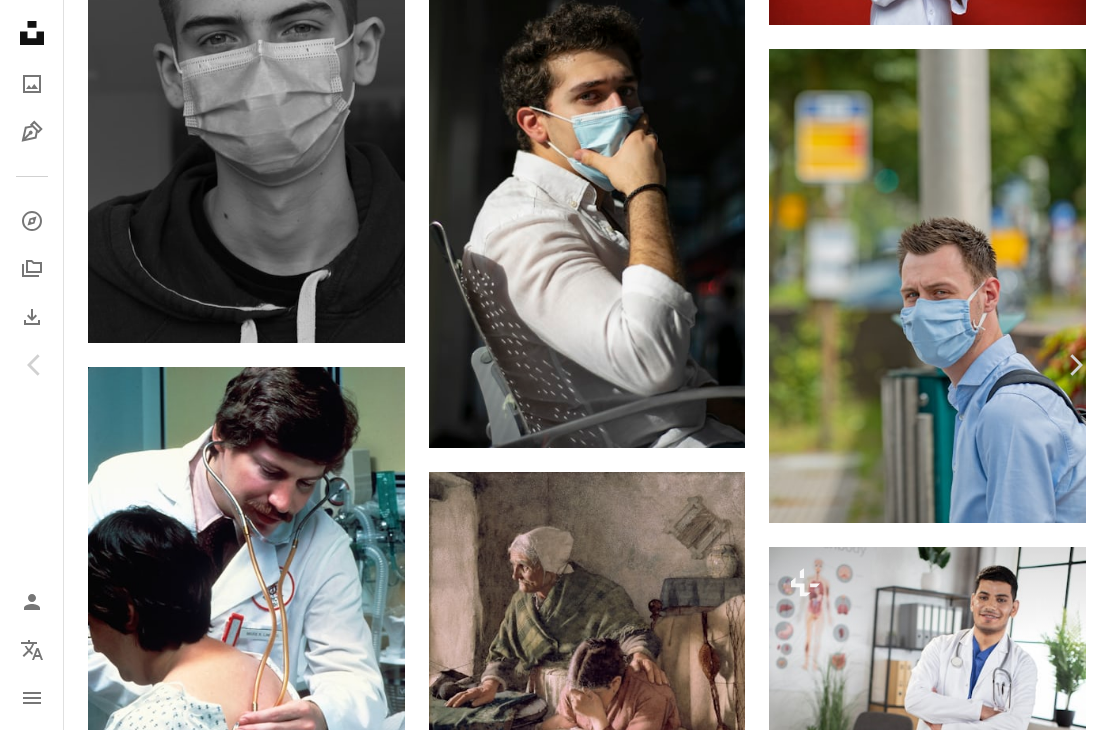 scroll, scrollTop: 0, scrollLeft: 0, axis: both 